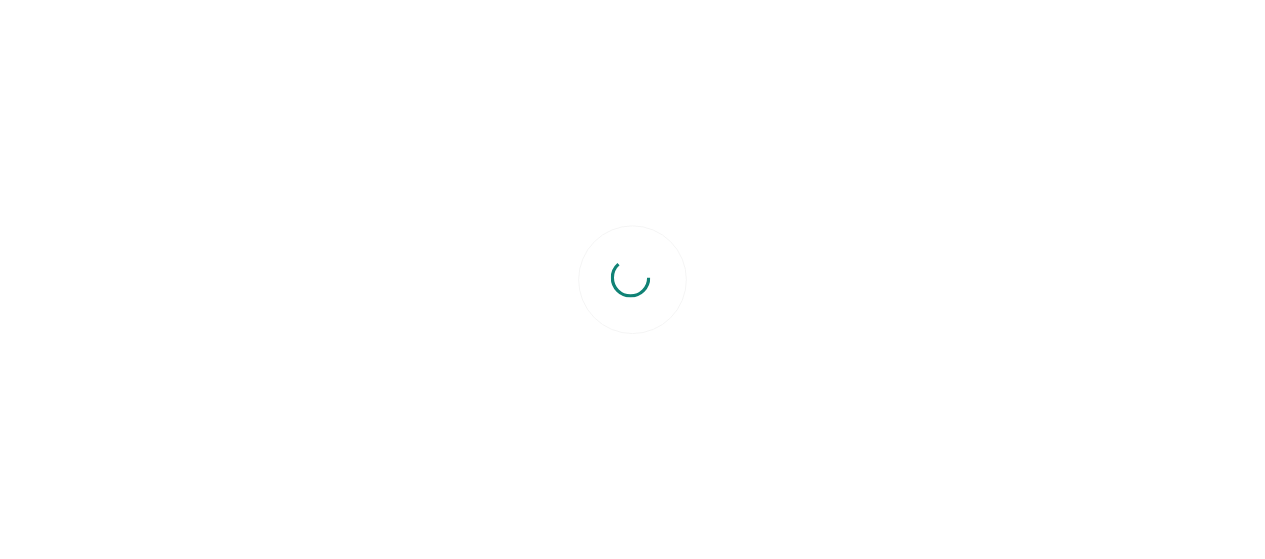 scroll, scrollTop: 0, scrollLeft: 0, axis: both 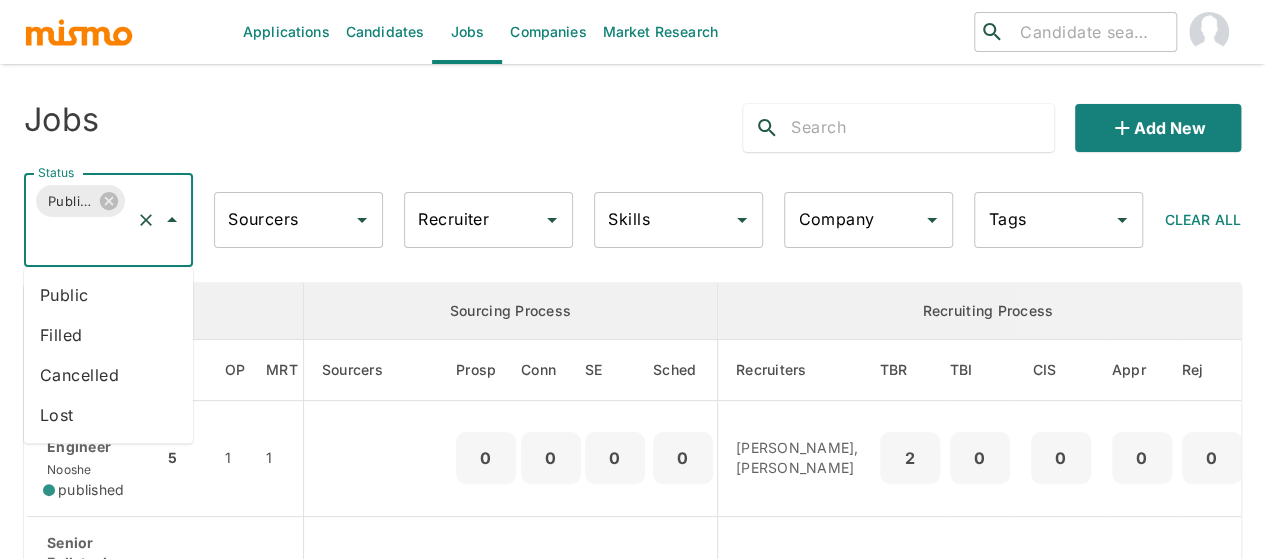 click on "Public" at bounding box center (108, 295) 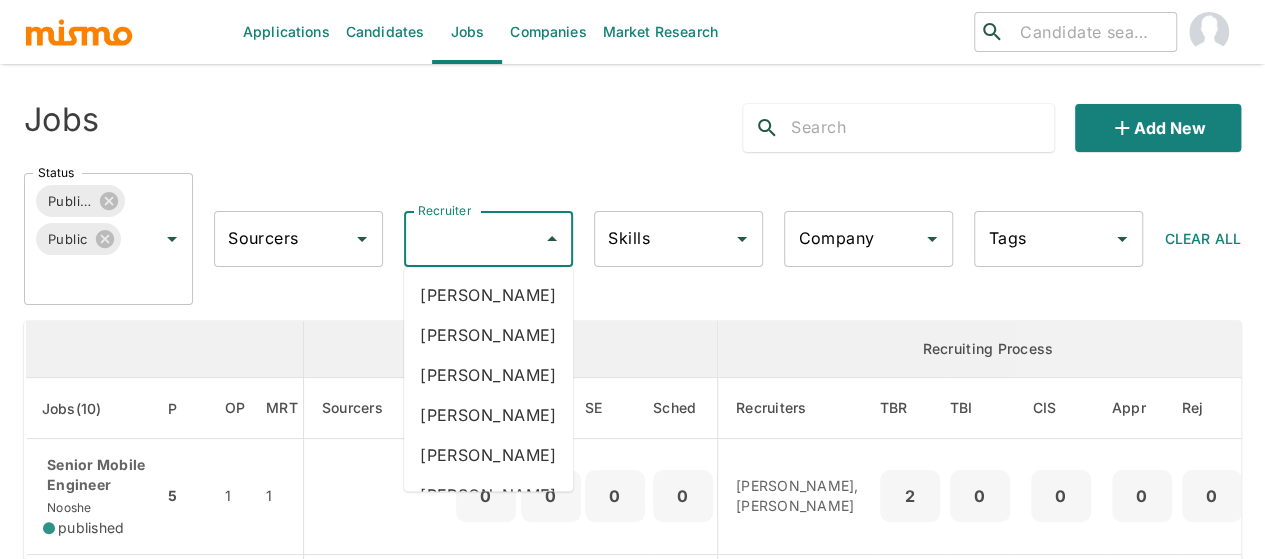 click on "Recruiter" at bounding box center [473, 239] 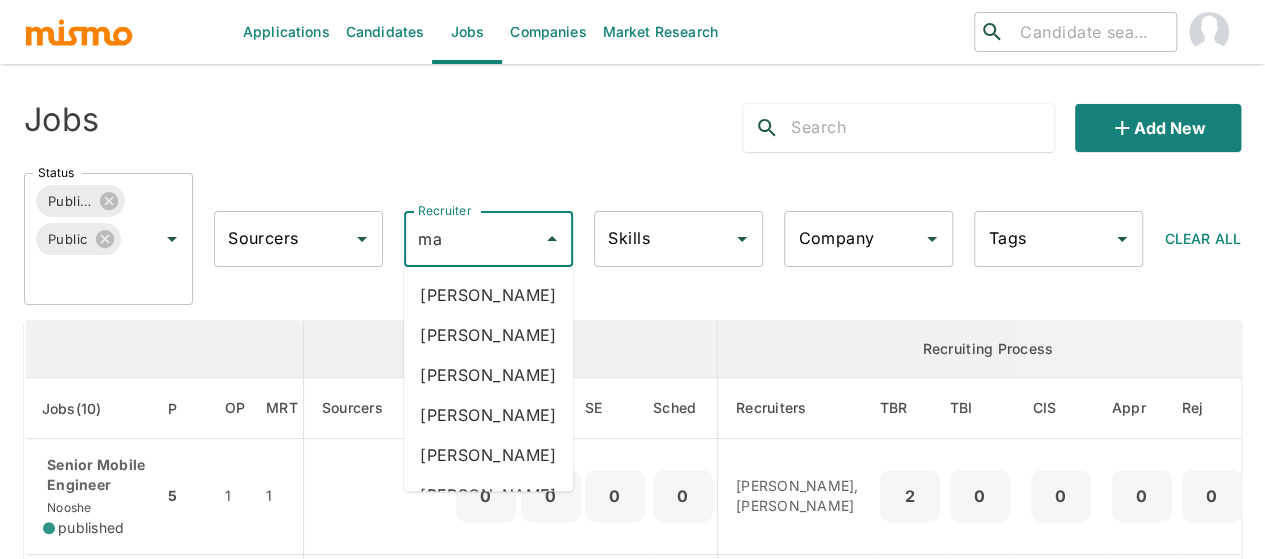 type on "mai" 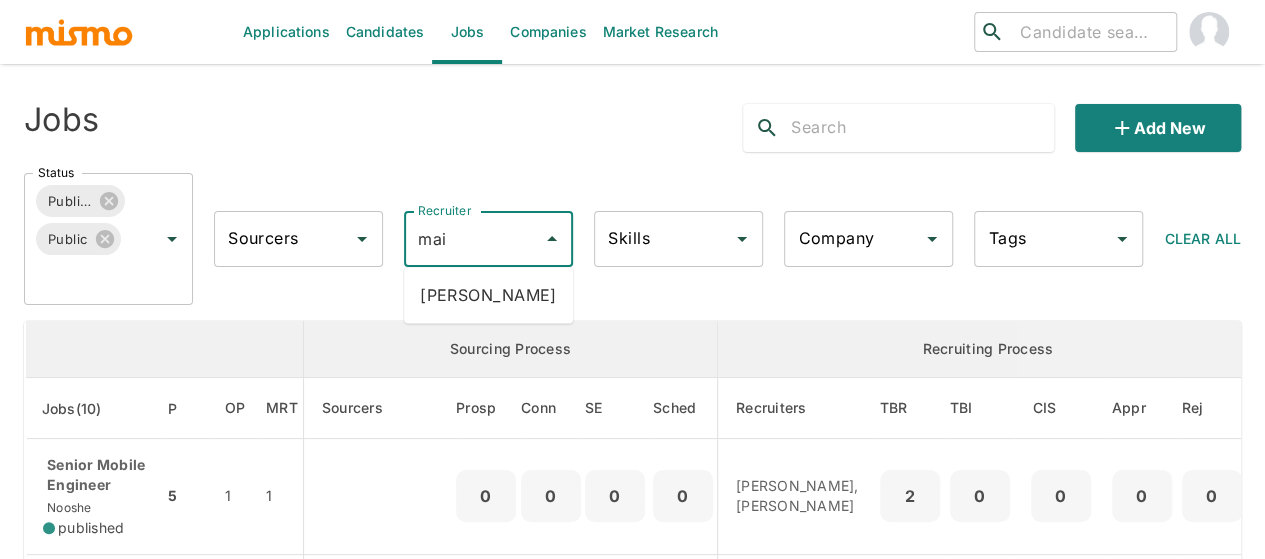 click on "Maia Reyes" at bounding box center [488, 295] 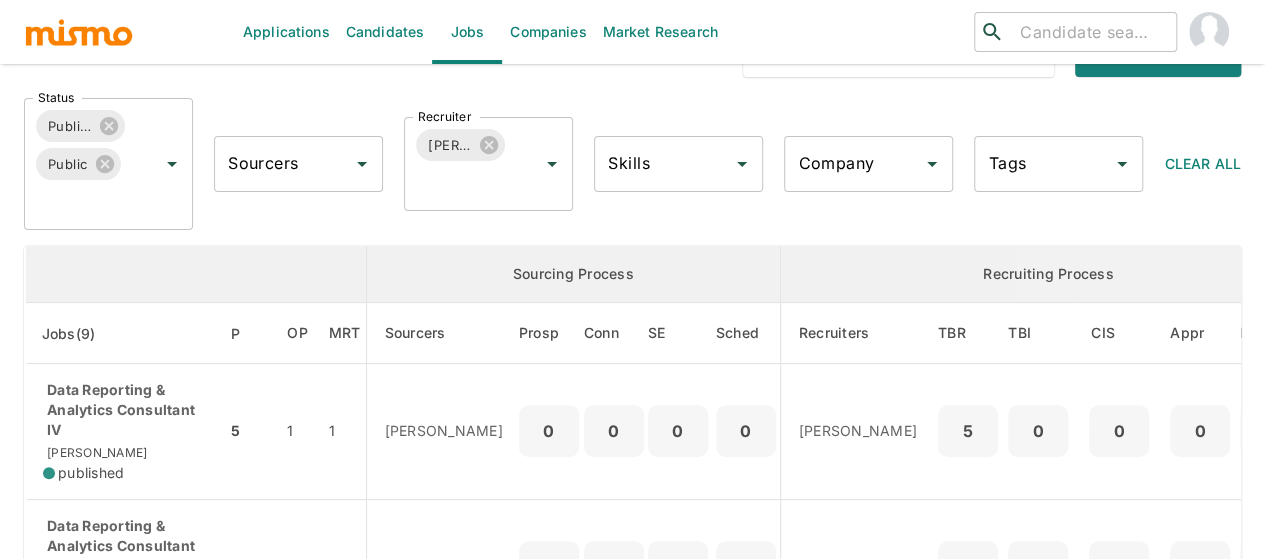 scroll, scrollTop: 100, scrollLeft: 0, axis: vertical 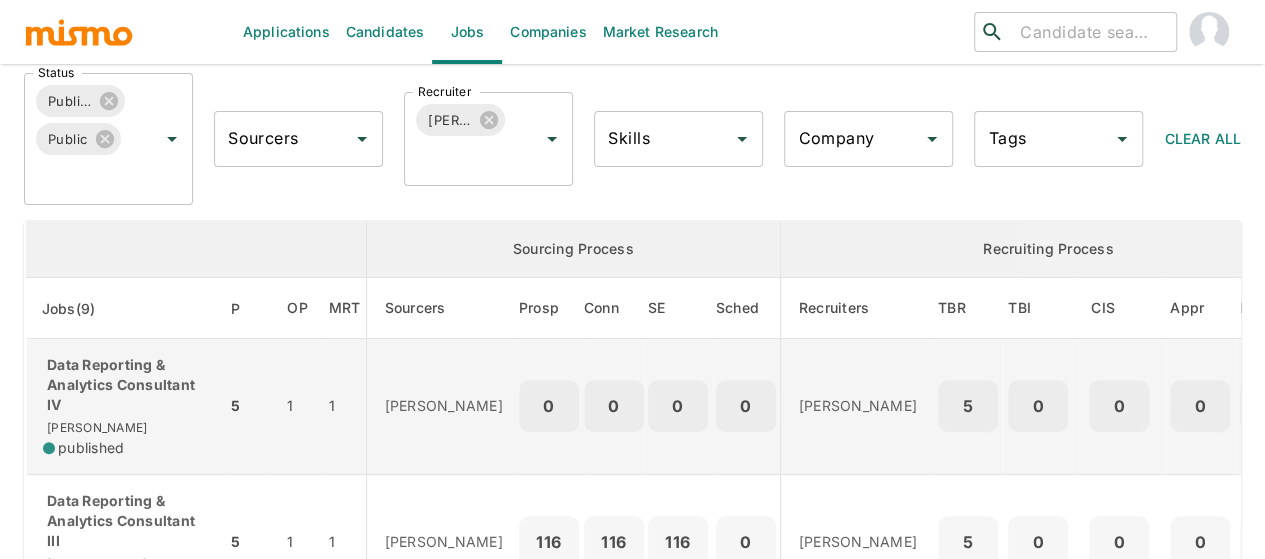 click on "Data Reporting & Analytics Consultant IV" at bounding box center (126, 385) 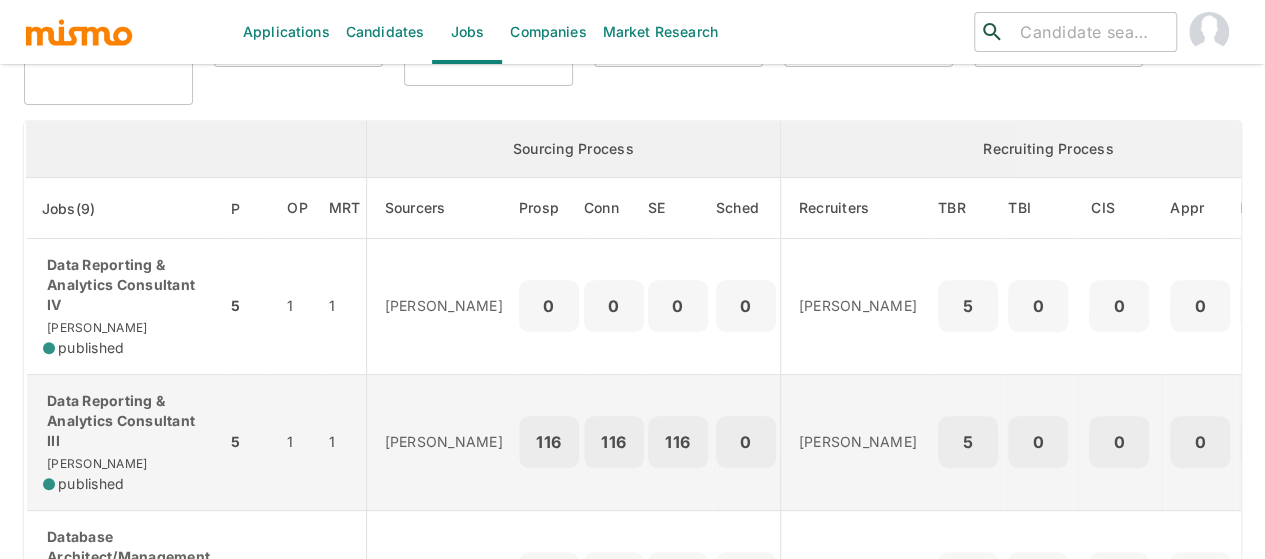 click on "Data Reporting &  Analytics Consultant III" at bounding box center (126, 421) 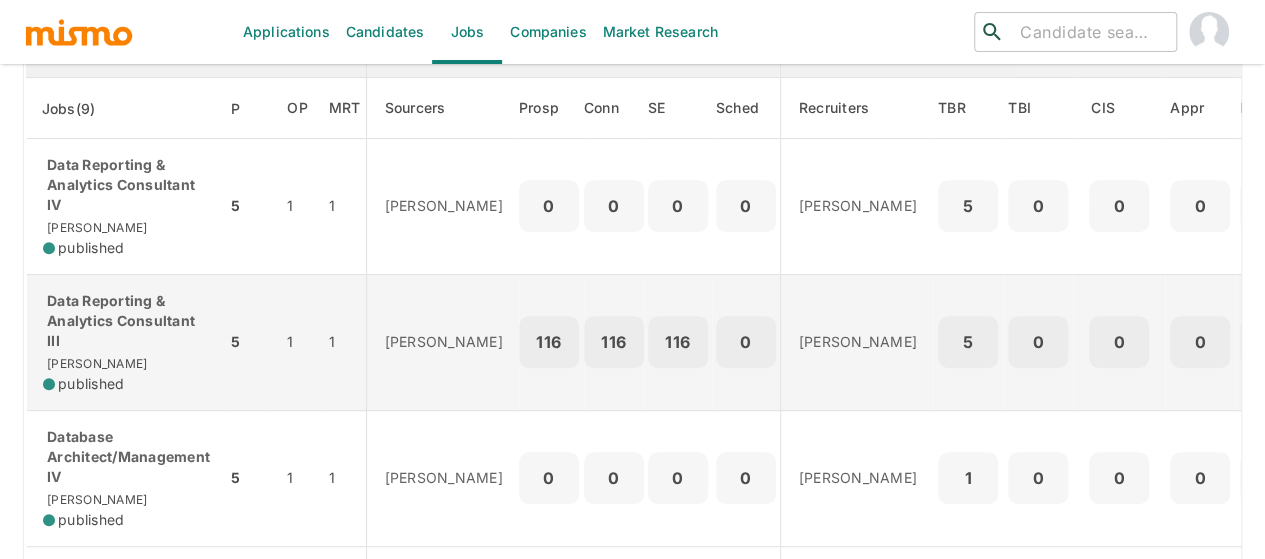scroll, scrollTop: 400, scrollLeft: 0, axis: vertical 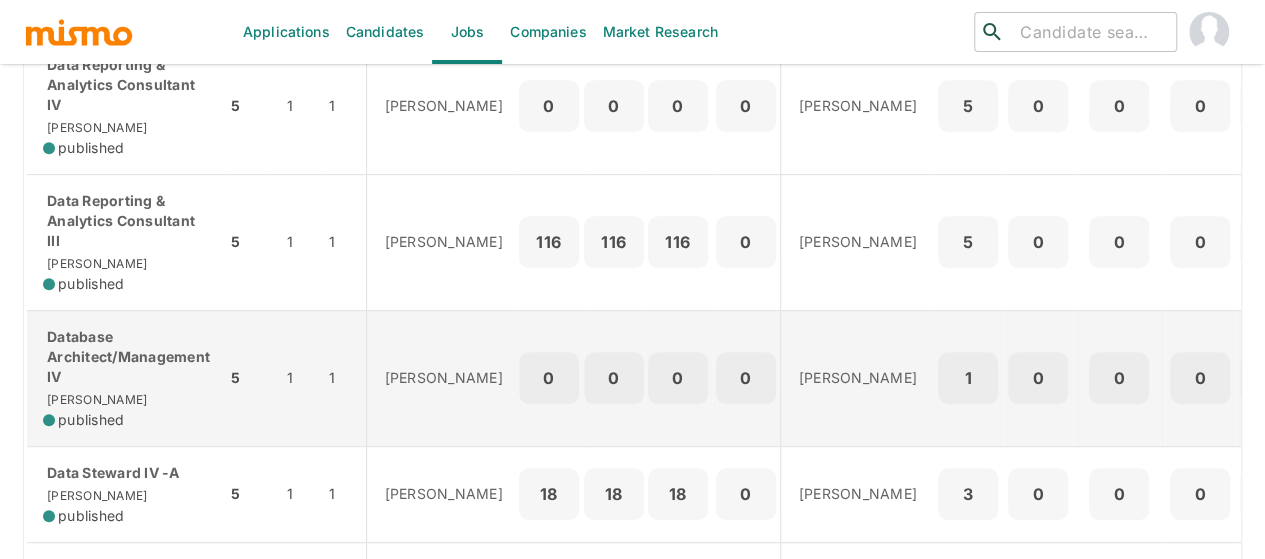 click on "Database Architect/Management IV" at bounding box center (126, 357) 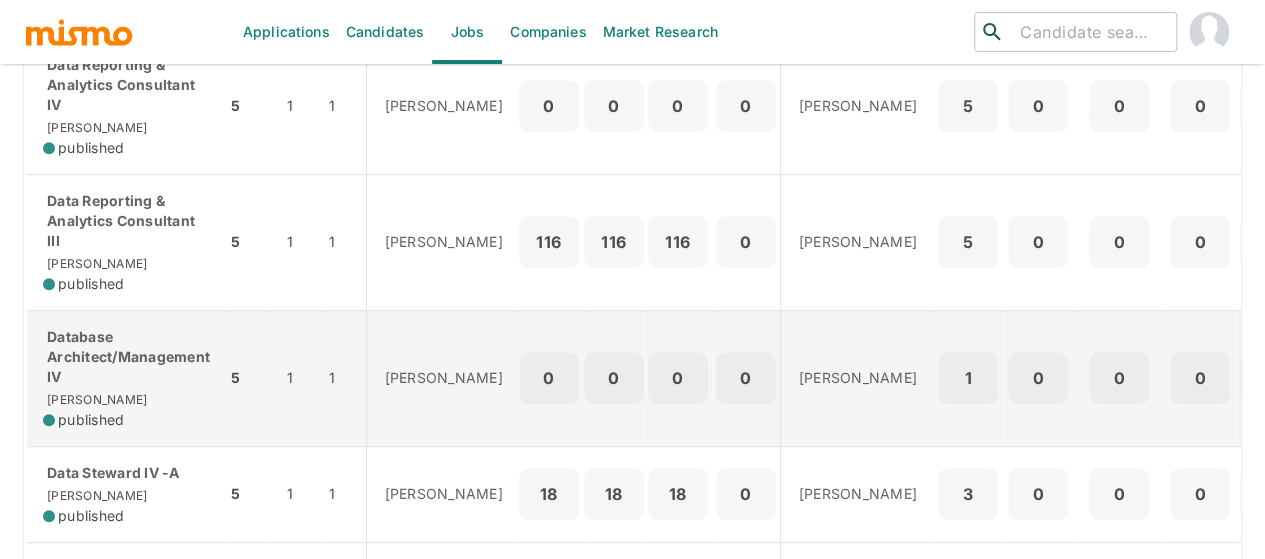 scroll, scrollTop: 500, scrollLeft: 0, axis: vertical 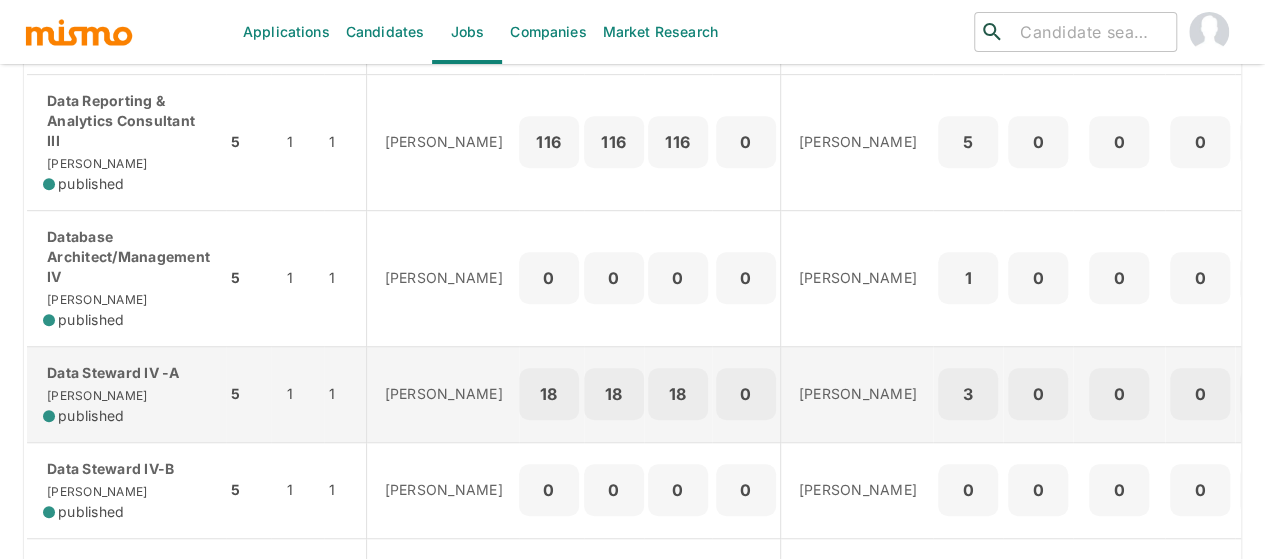 click on "Data Steward IV -A" at bounding box center (126, 373) 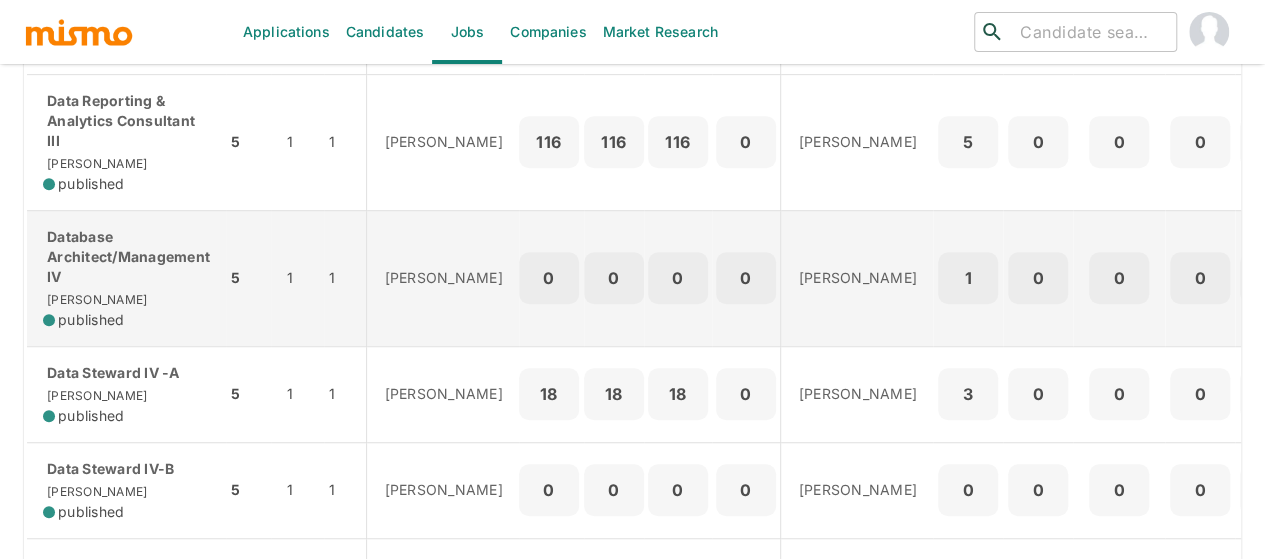 scroll, scrollTop: 600, scrollLeft: 0, axis: vertical 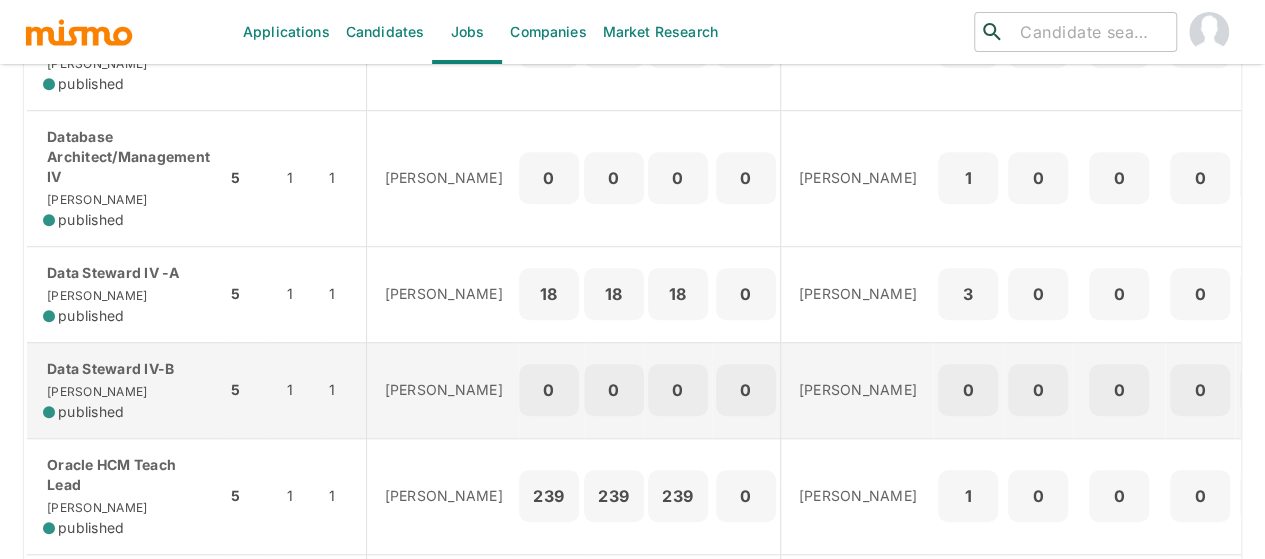 click on "Data Steward IV-B				 Kaiser published" at bounding box center [126, 390] 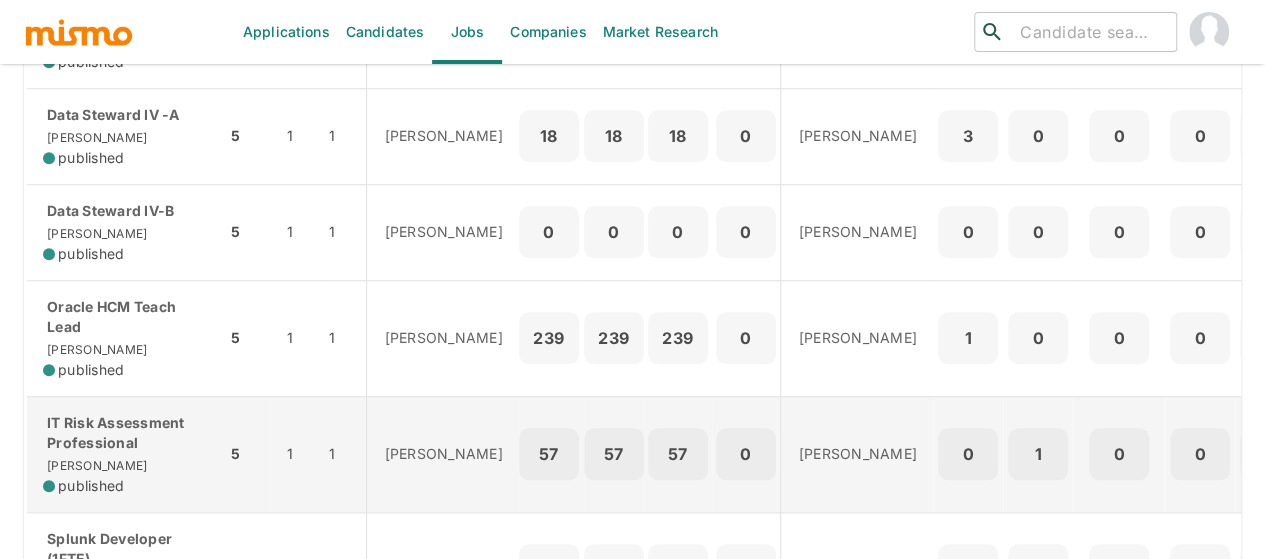 scroll, scrollTop: 800, scrollLeft: 0, axis: vertical 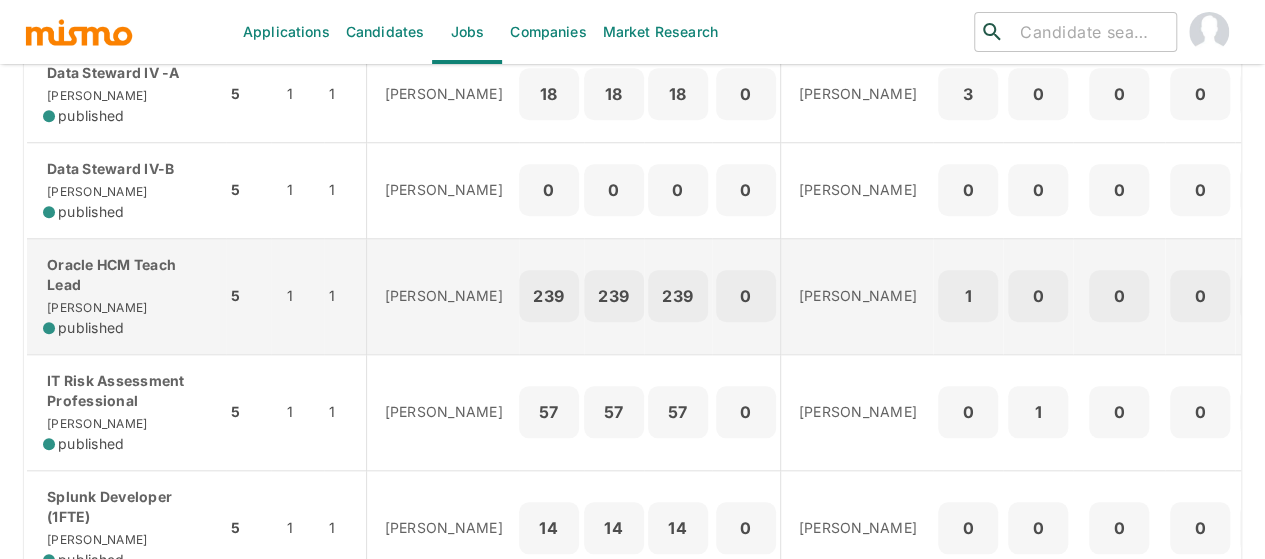 click on "Oracle HCM Teach Lead Kaiser published" at bounding box center (126, 296) 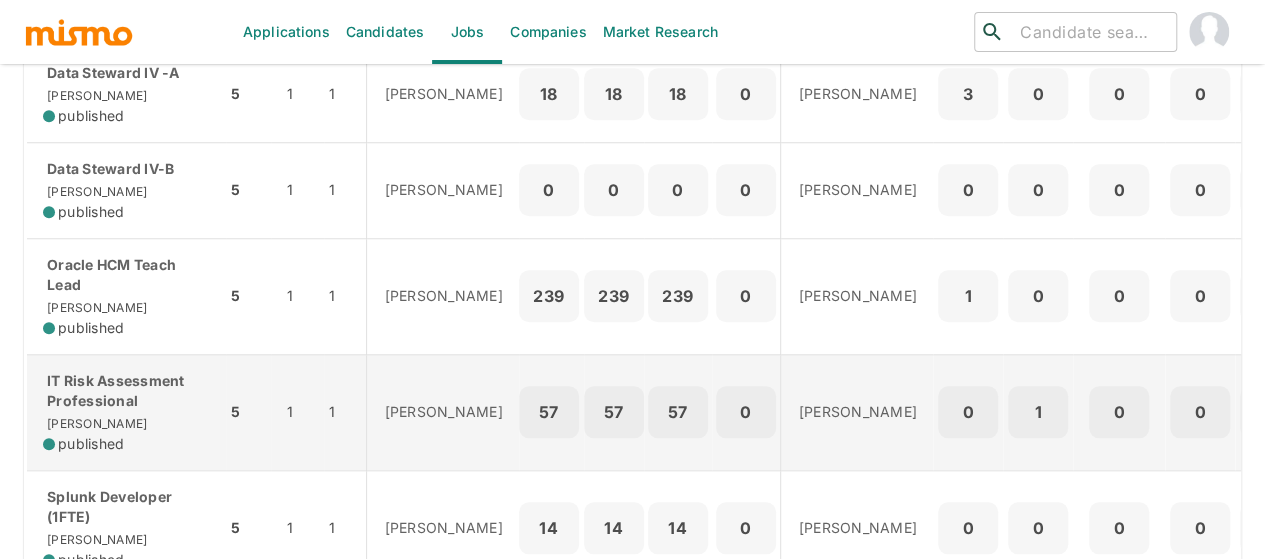 scroll, scrollTop: 900, scrollLeft: 0, axis: vertical 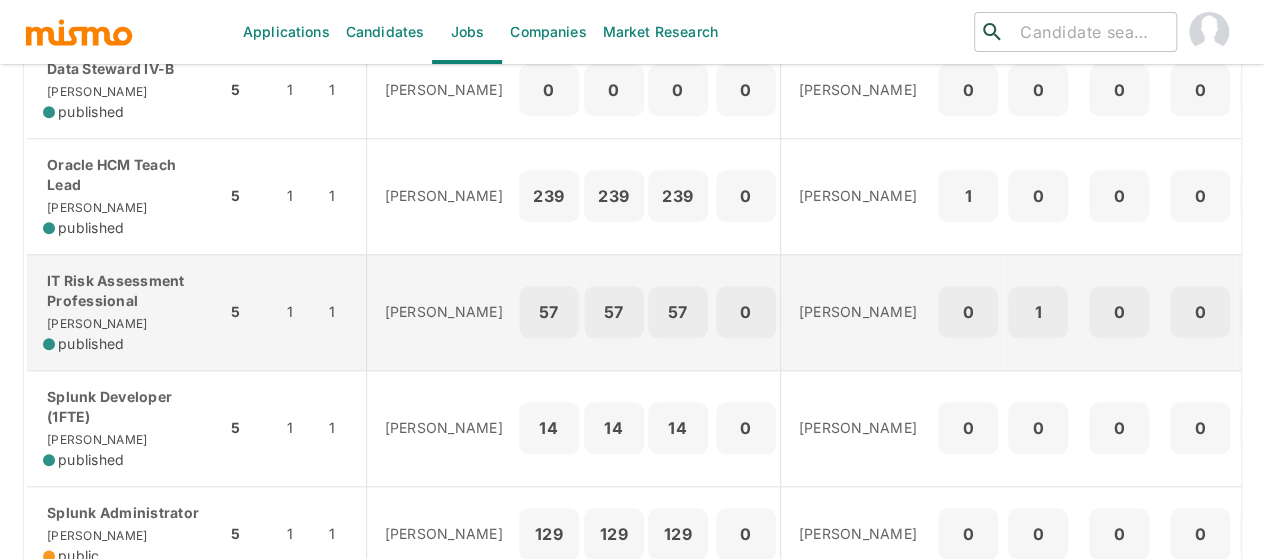 click on "IT Risk Assessment Professional Kaiser published" at bounding box center [126, 312] 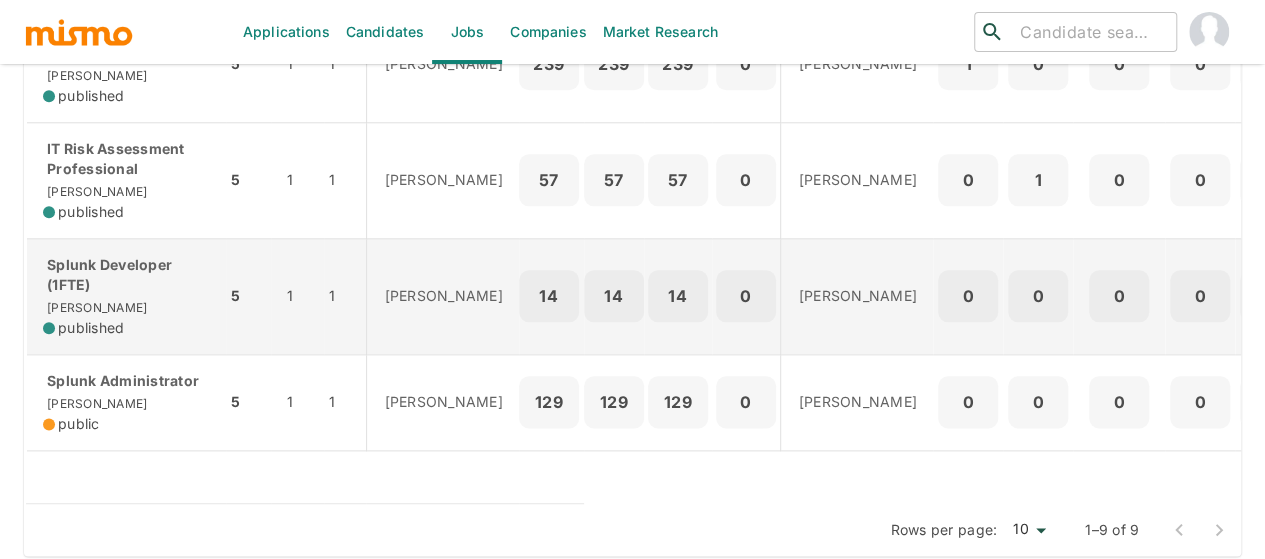 scroll, scrollTop: 1052, scrollLeft: 0, axis: vertical 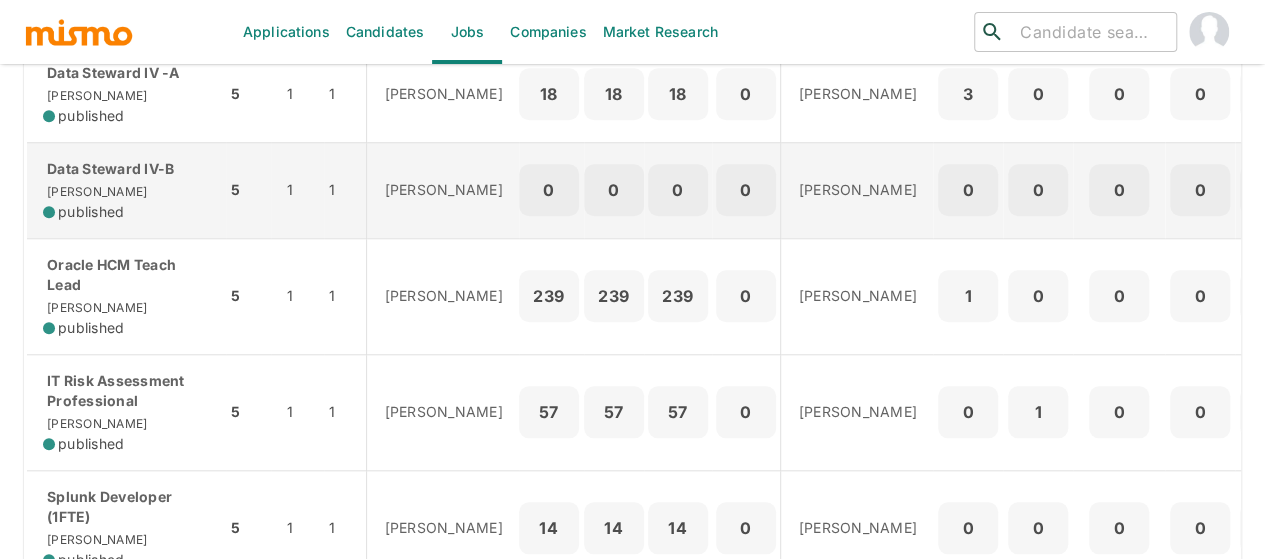 click on "published" at bounding box center [91, 212] 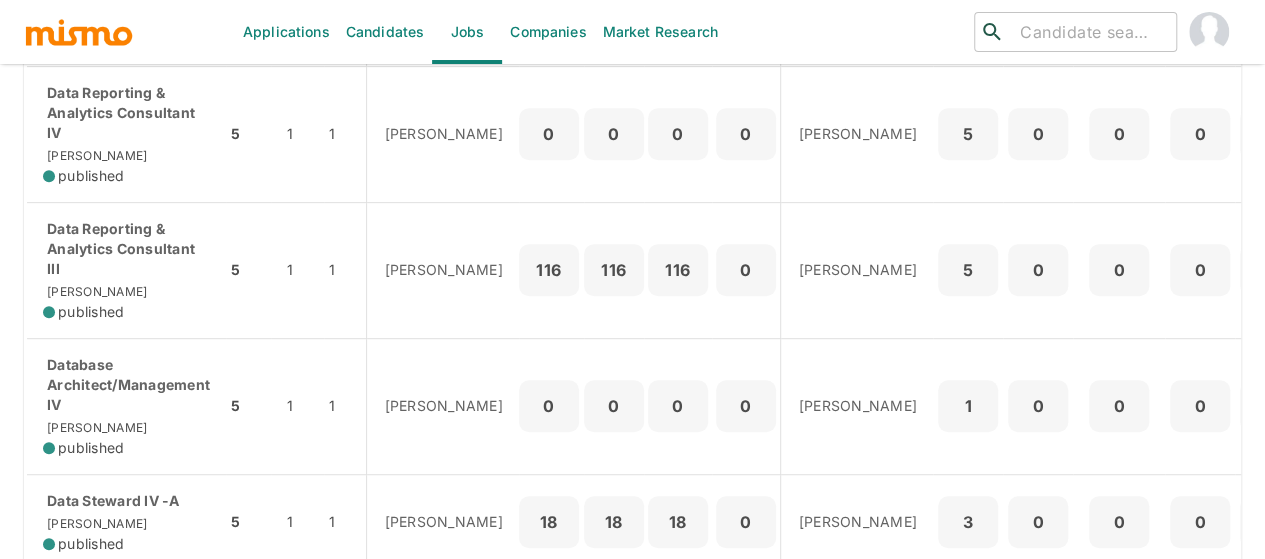 scroll, scrollTop: 400, scrollLeft: 0, axis: vertical 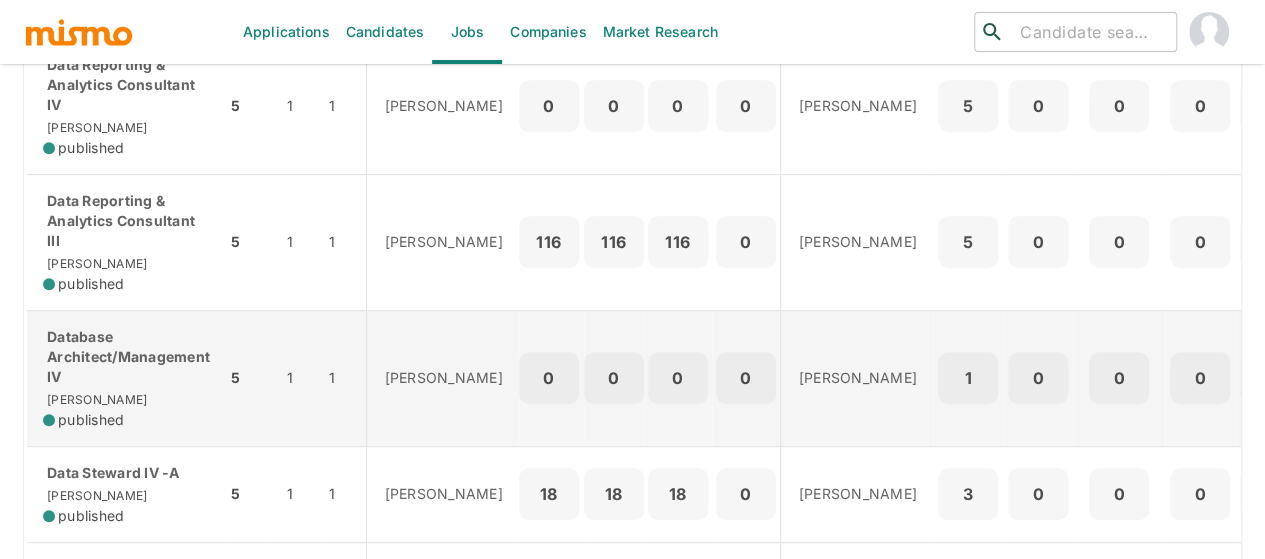 click on "Database Architect/Management IV" at bounding box center [126, 357] 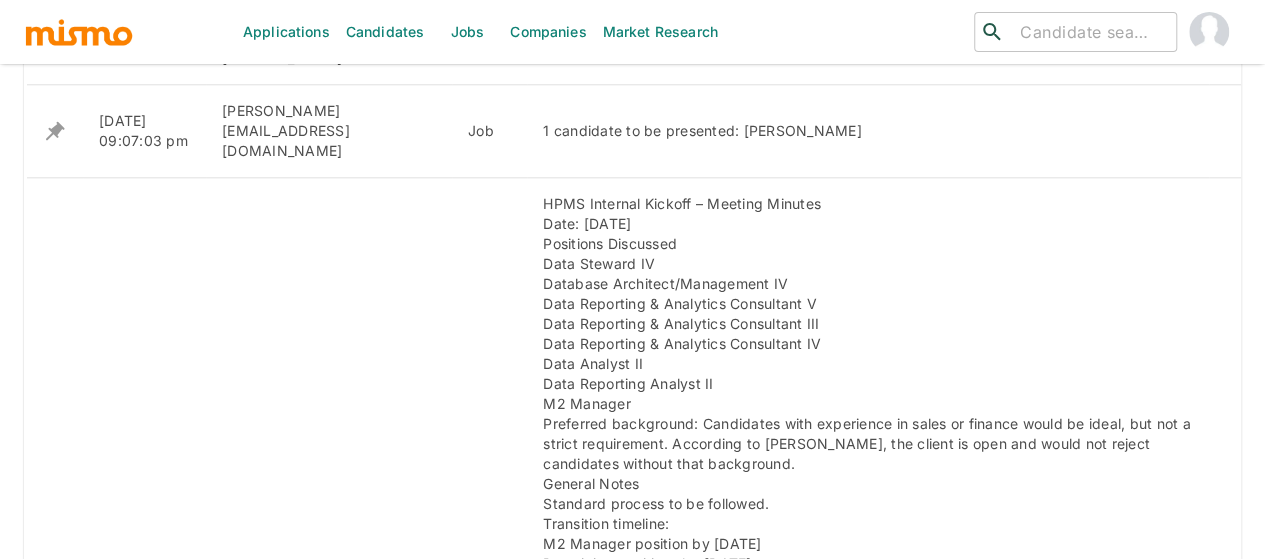 scroll, scrollTop: 820, scrollLeft: 0, axis: vertical 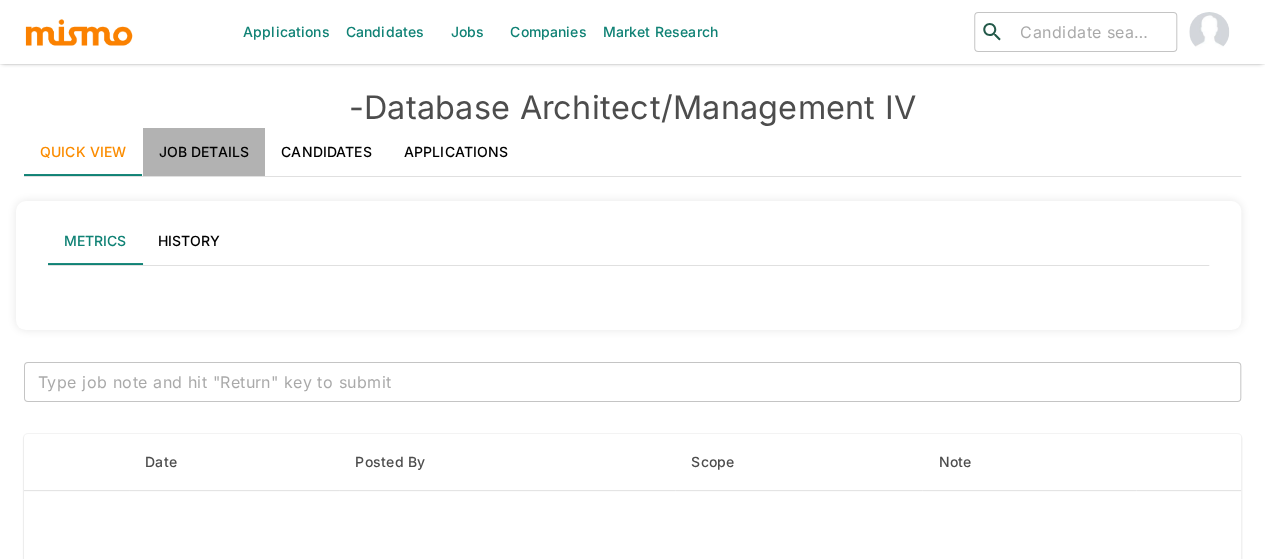 click on "Job Details" at bounding box center (204, 152) 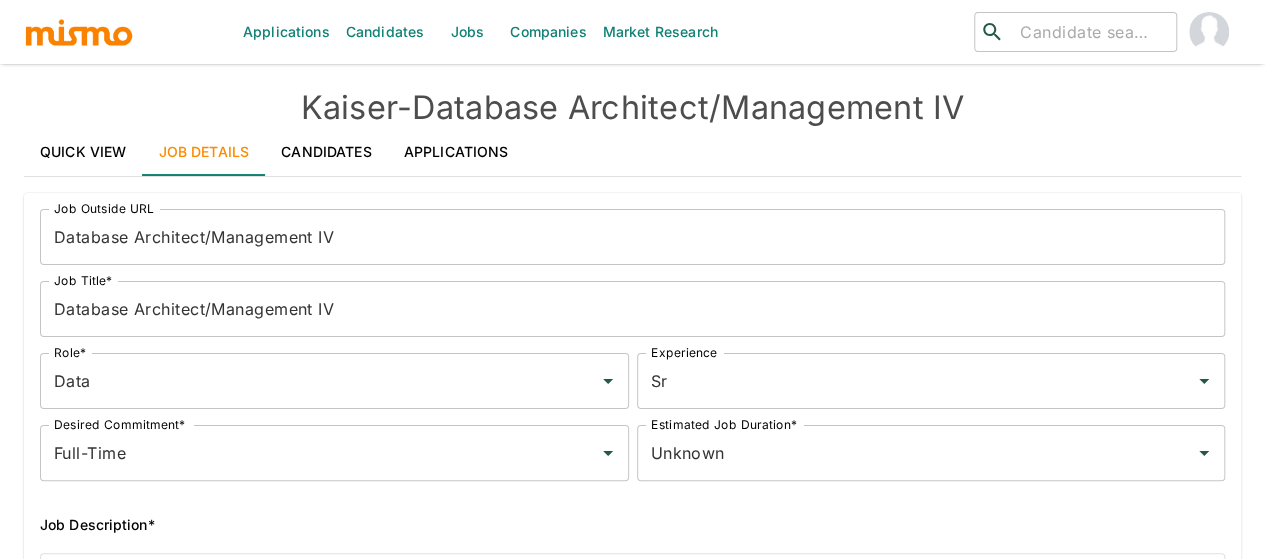scroll, scrollTop: 400, scrollLeft: 0, axis: vertical 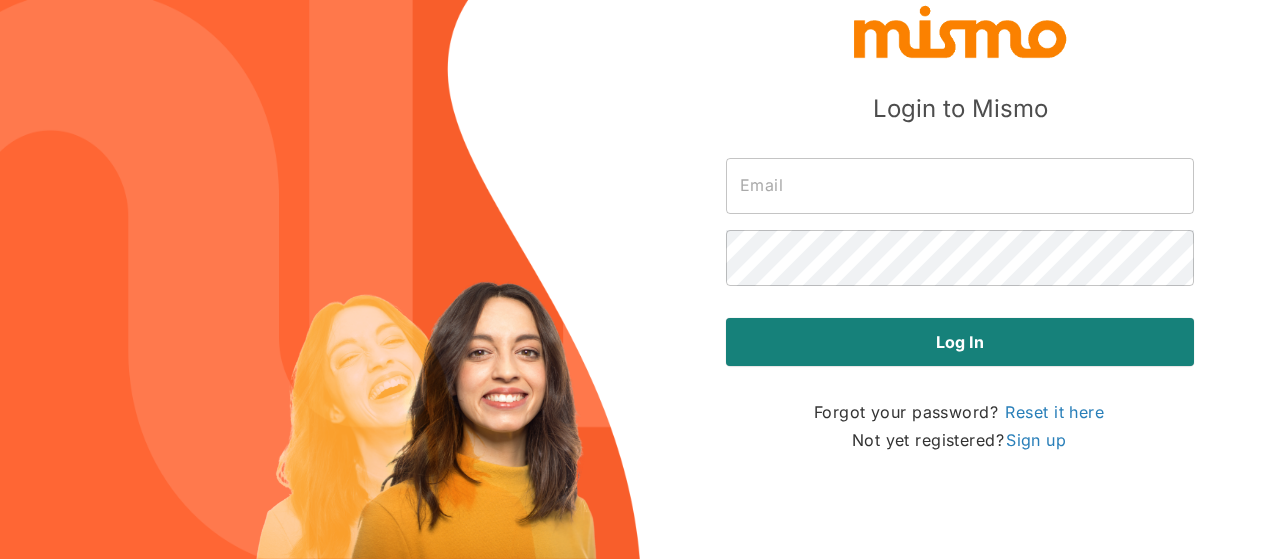 click at bounding box center (960, 186) 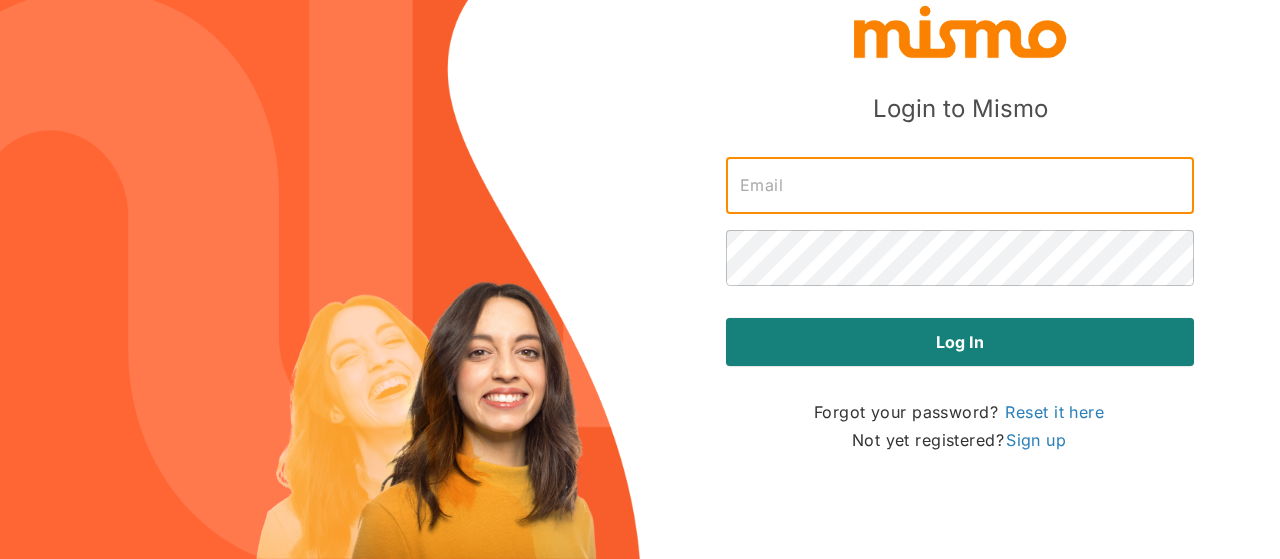 type on "[PERSON_NAME][EMAIL_ADDRESS][DOMAIN_NAME]" 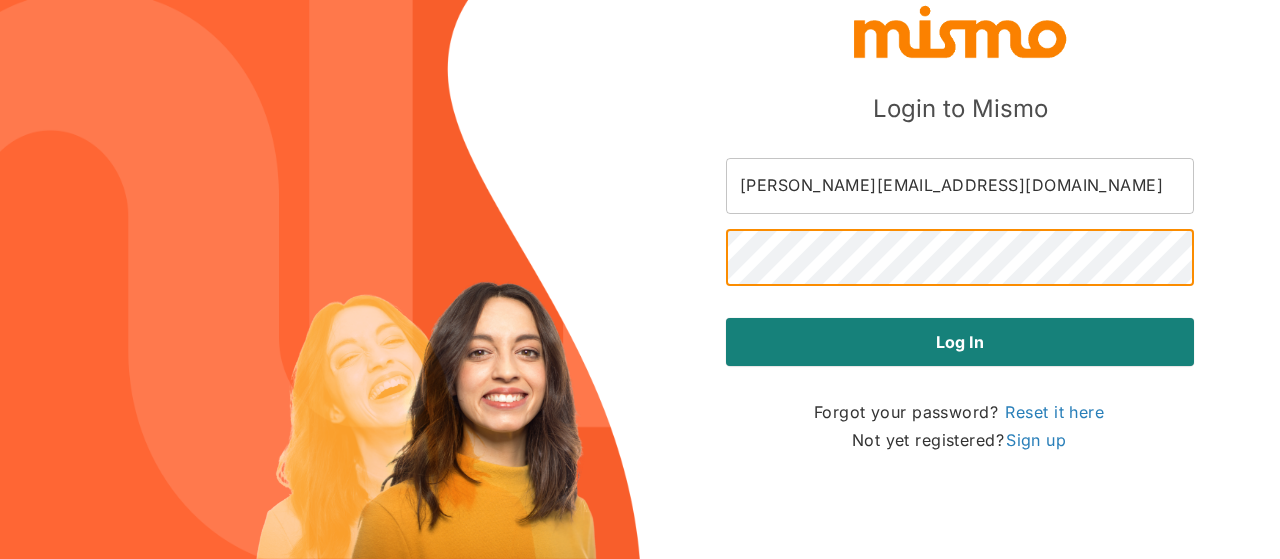 click on "Log in" at bounding box center [960, 342] 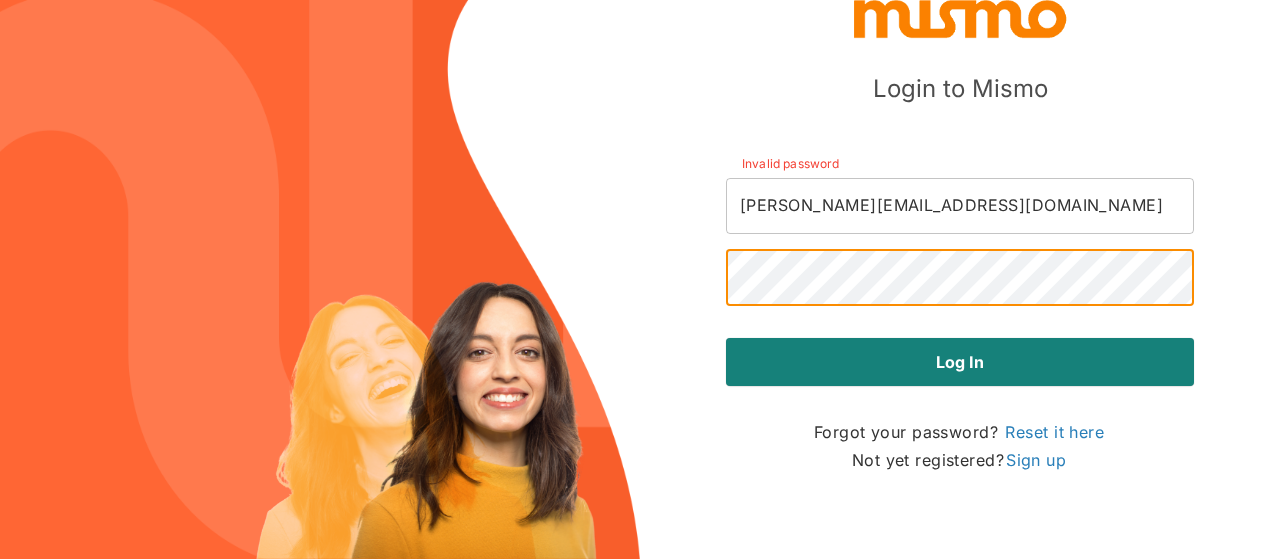 click on "Log in" at bounding box center (960, 362) 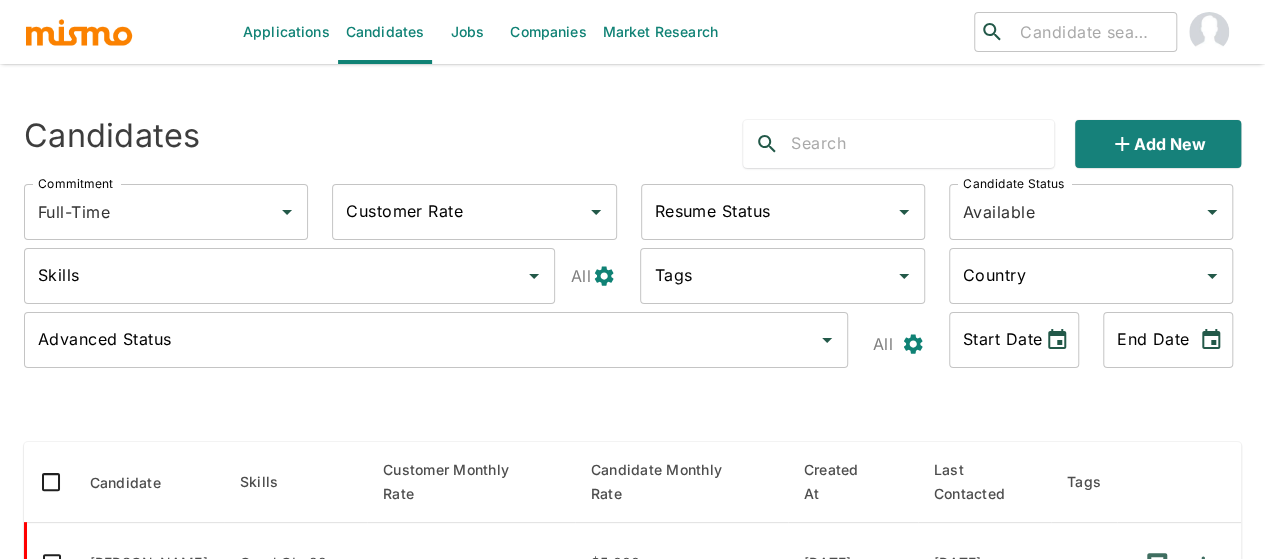 click on "Jobs" at bounding box center (467, 32) 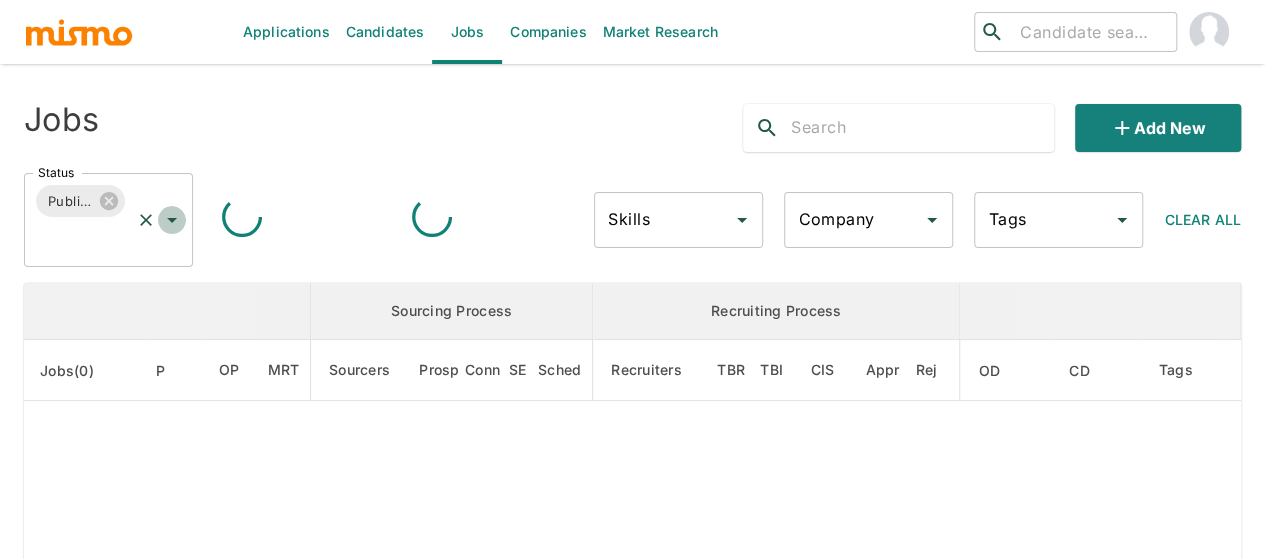 click 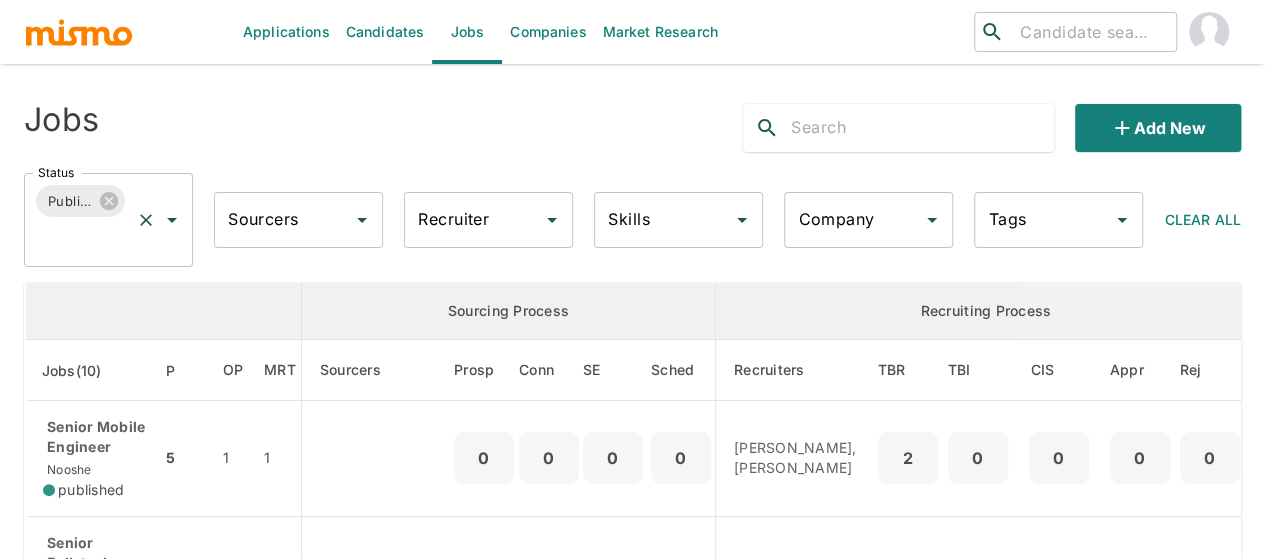 click 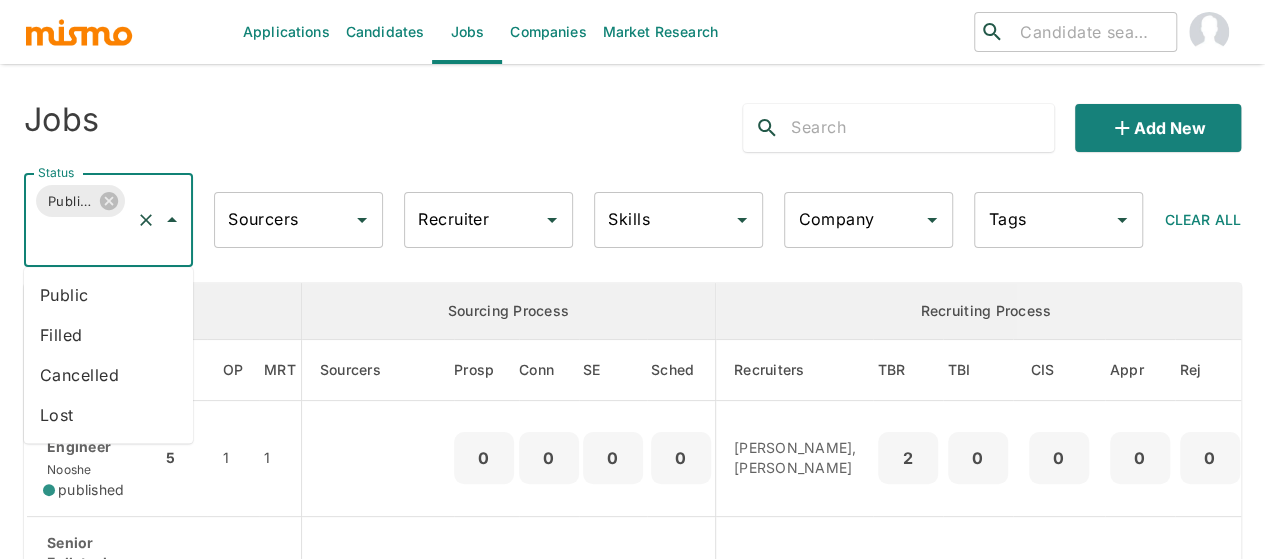 click on "Public" at bounding box center [108, 295] 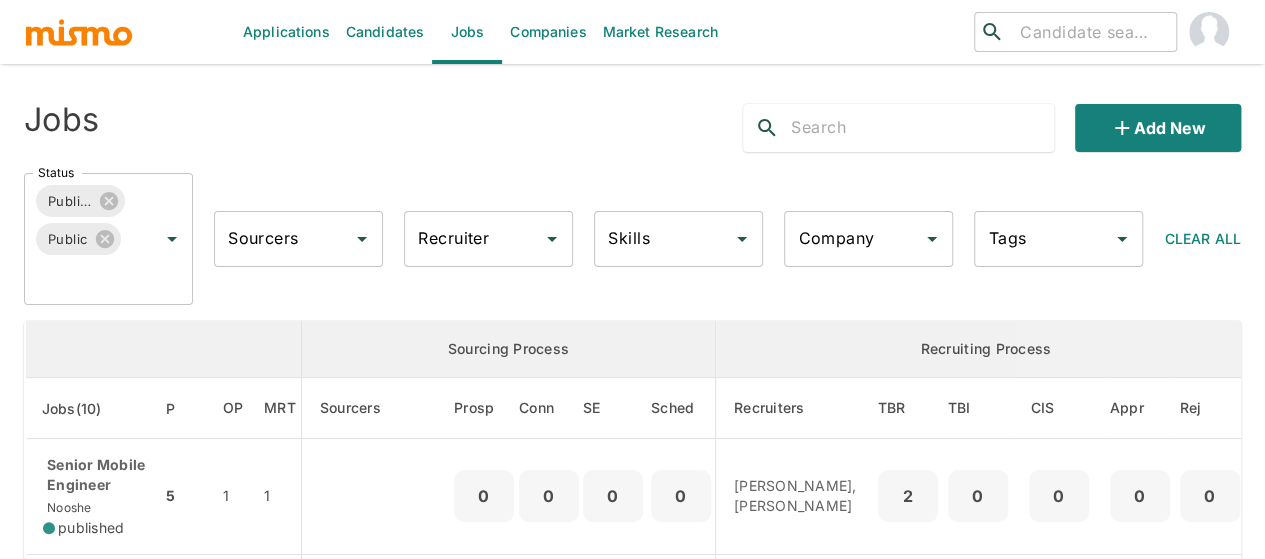 click on "Recruiter Recruiter" at bounding box center [488, 239] 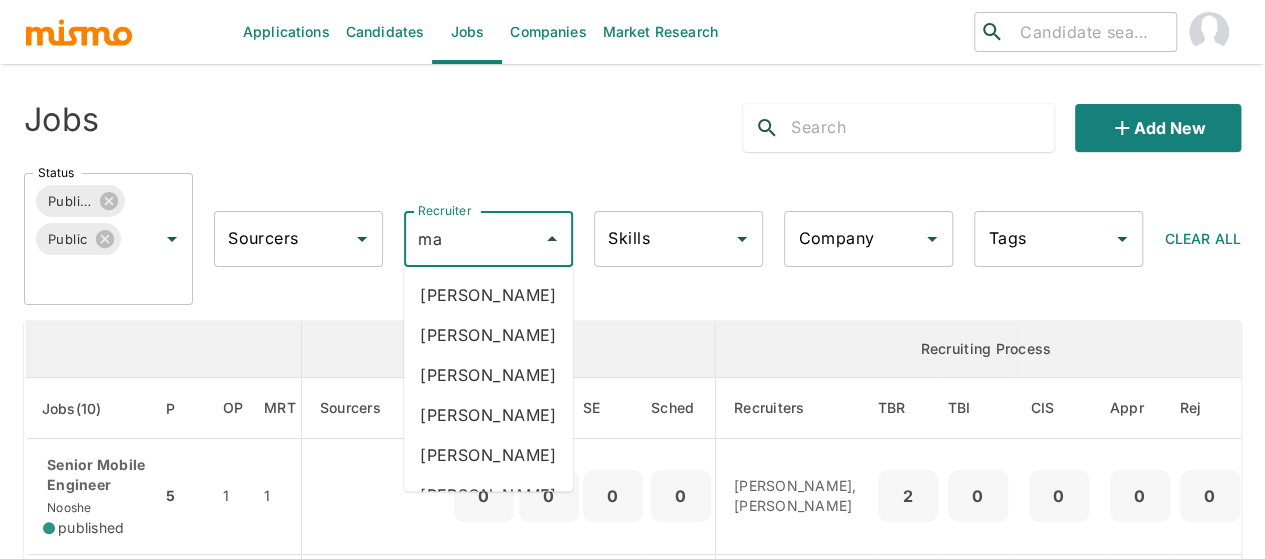 type on "mai" 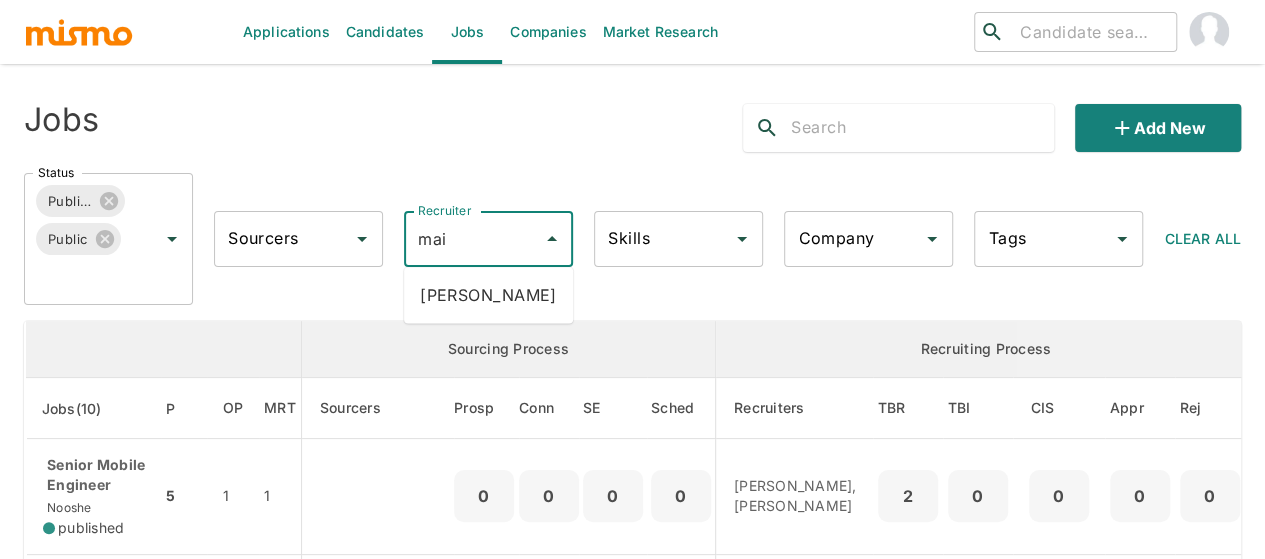 click on "Maia Reyes" at bounding box center [488, 295] 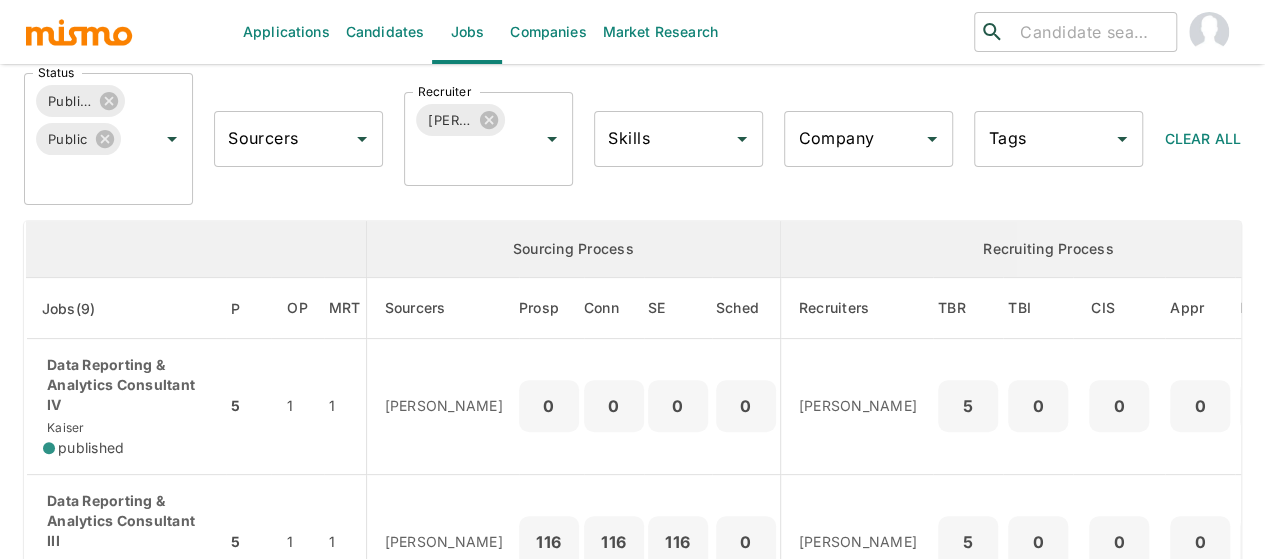 scroll, scrollTop: 200, scrollLeft: 0, axis: vertical 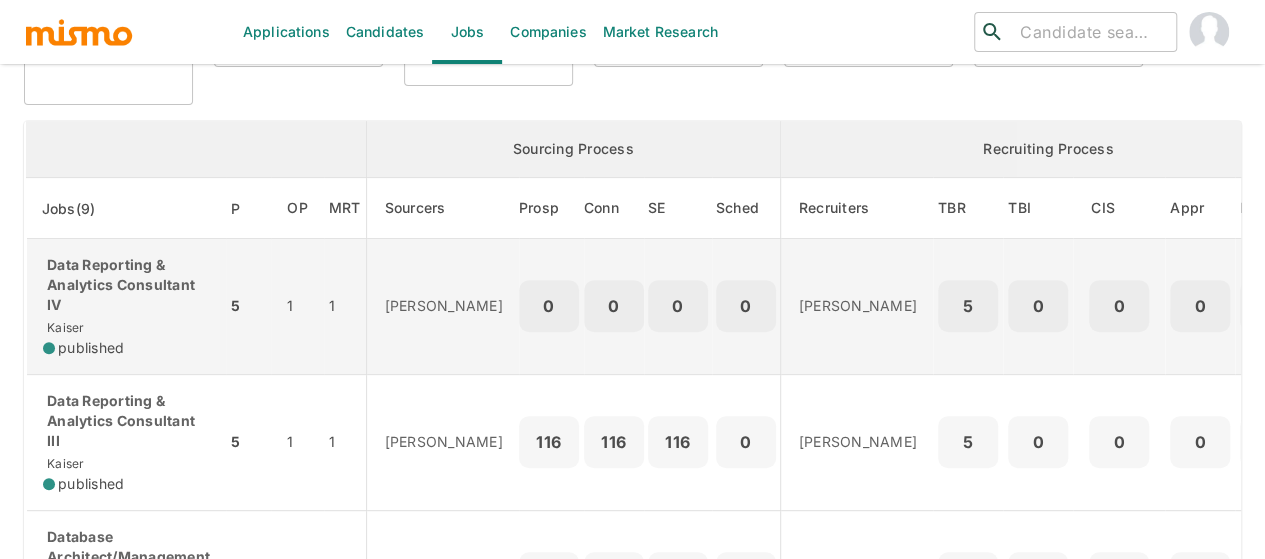 click on "Data Reporting & Analytics Consultant IV" at bounding box center (126, 285) 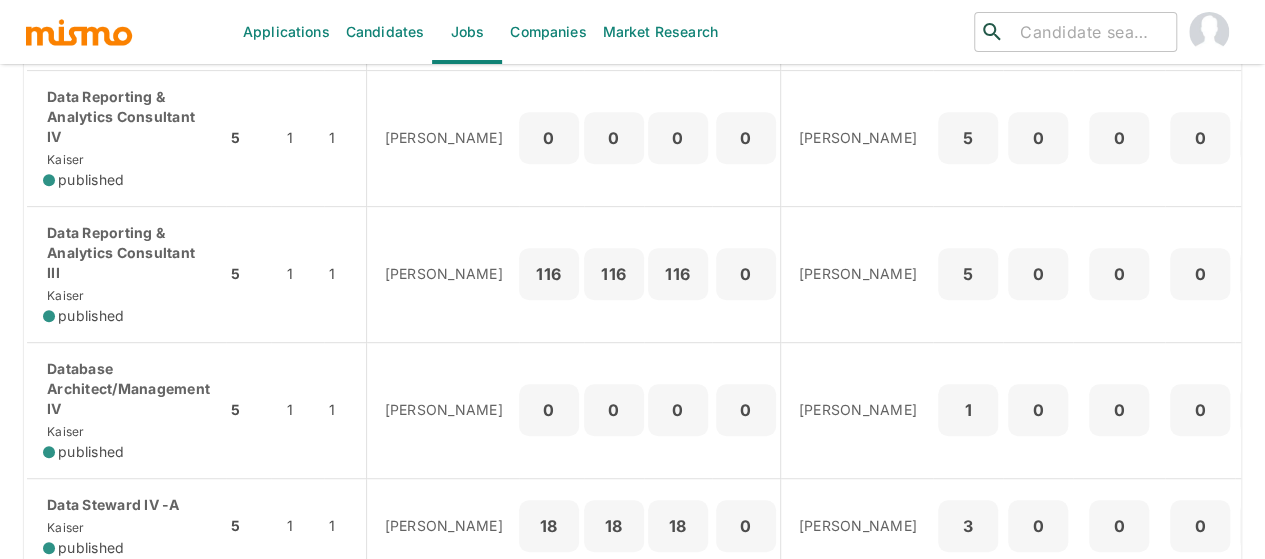 scroll, scrollTop: 400, scrollLeft: 0, axis: vertical 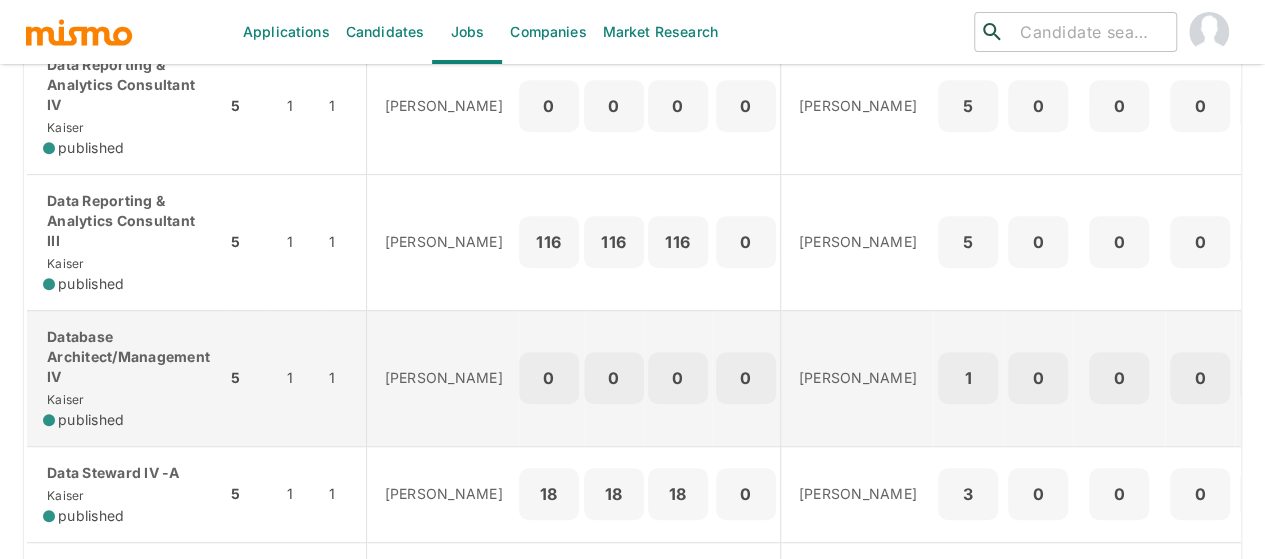 click on "Database Architect/Management IV" at bounding box center (126, 357) 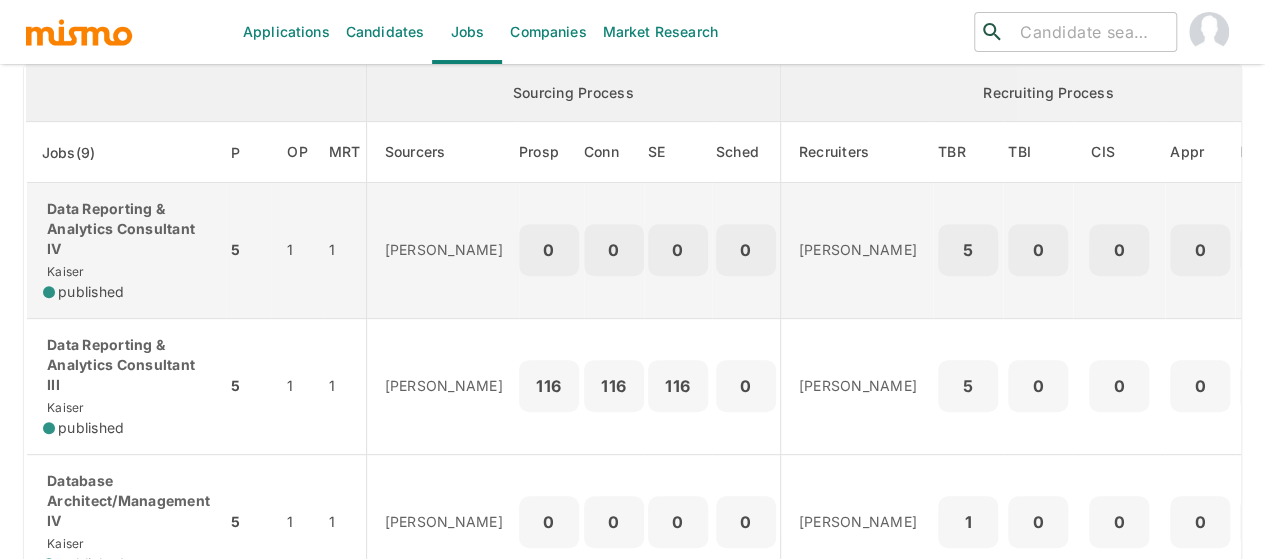 scroll, scrollTop: 300, scrollLeft: 0, axis: vertical 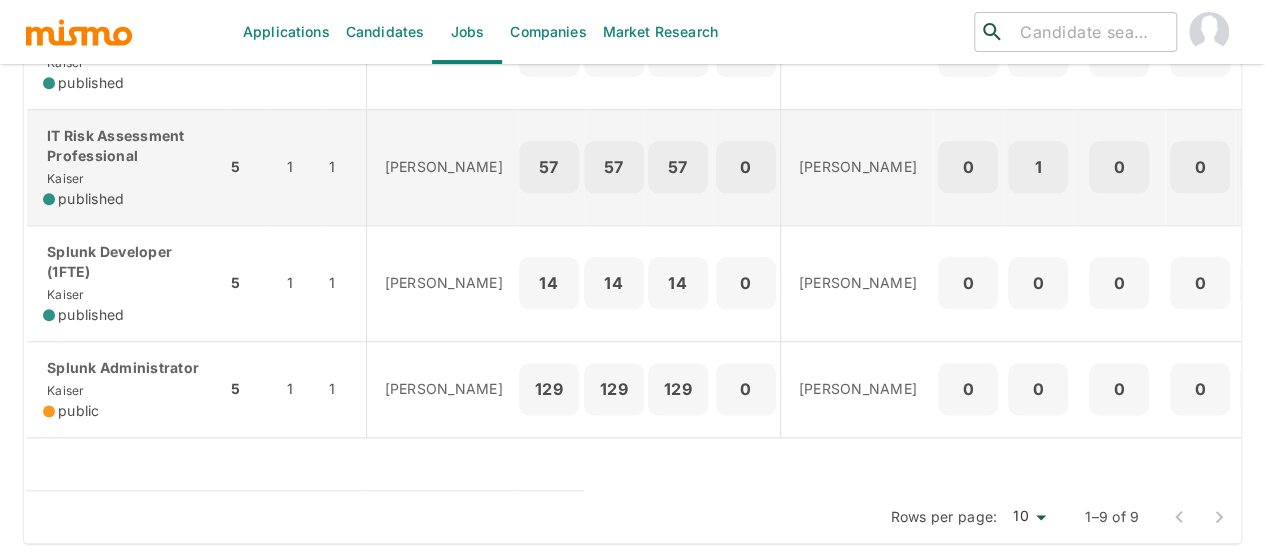 click on "IT Risk Assessment Professional Kaiser published" at bounding box center (126, 167) 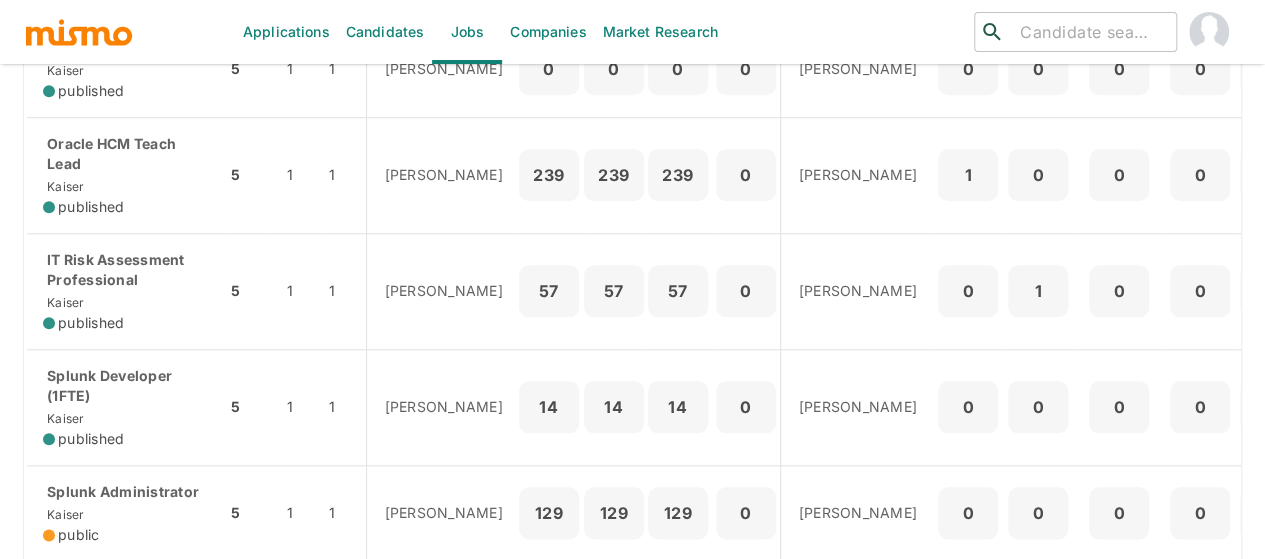 scroll, scrollTop: 952, scrollLeft: 0, axis: vertical 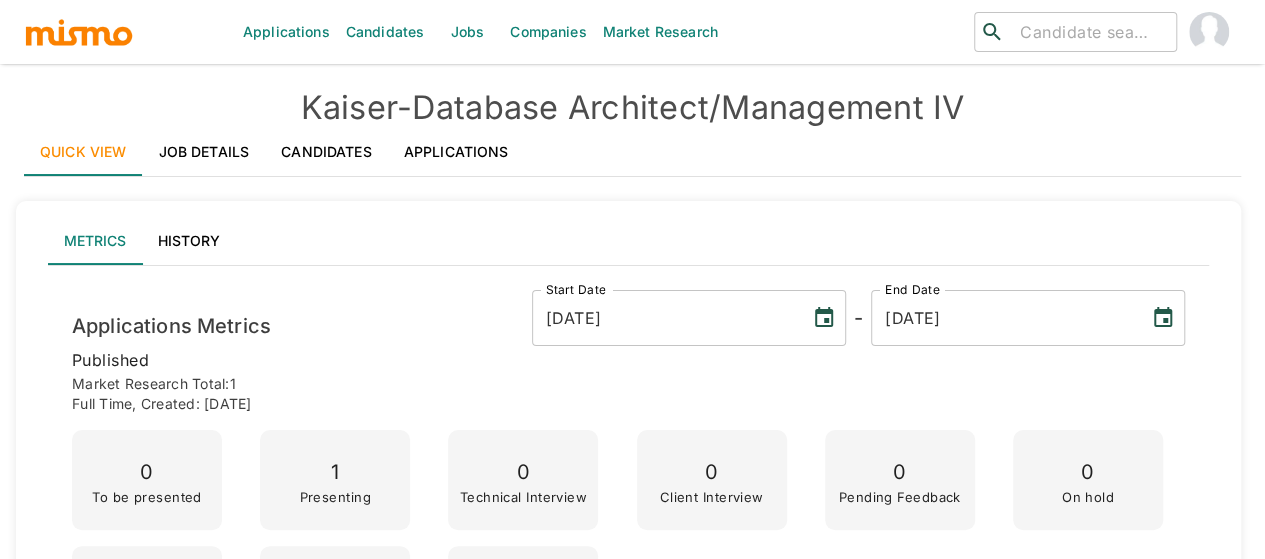 click on "Job Details" at bounding box center (204, 152) 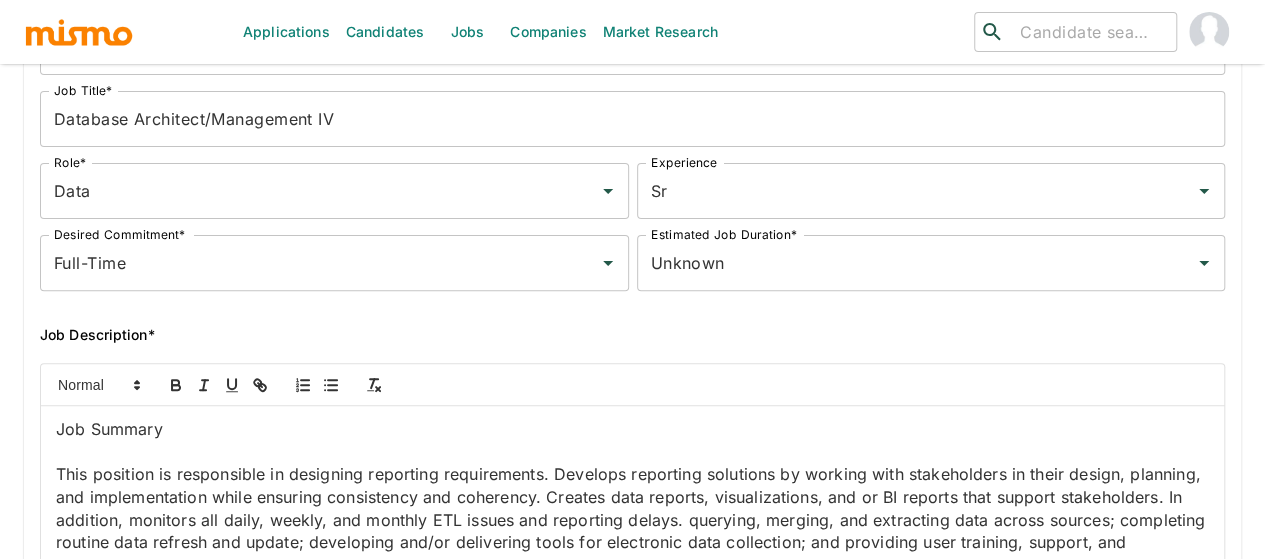 scroll, scrollTop: 400, scrollLeft: 0, axis: vertical 